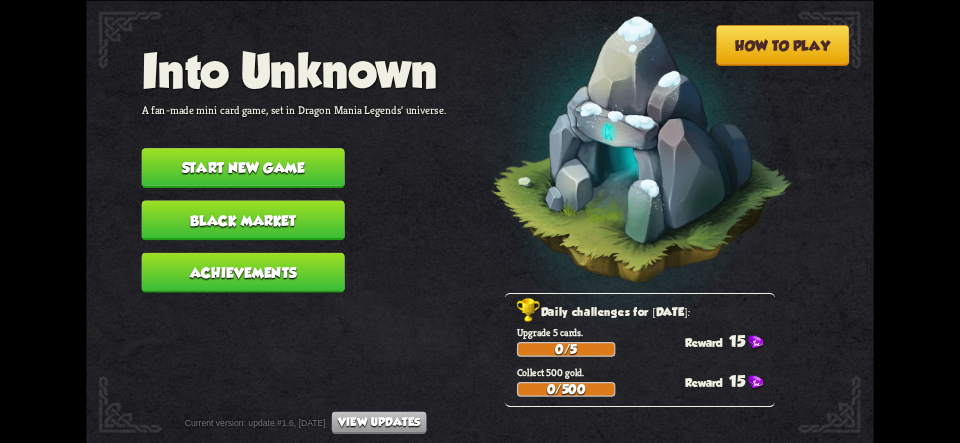 scroll, scrollTop: 0, scrollLeft: 0, axis: both 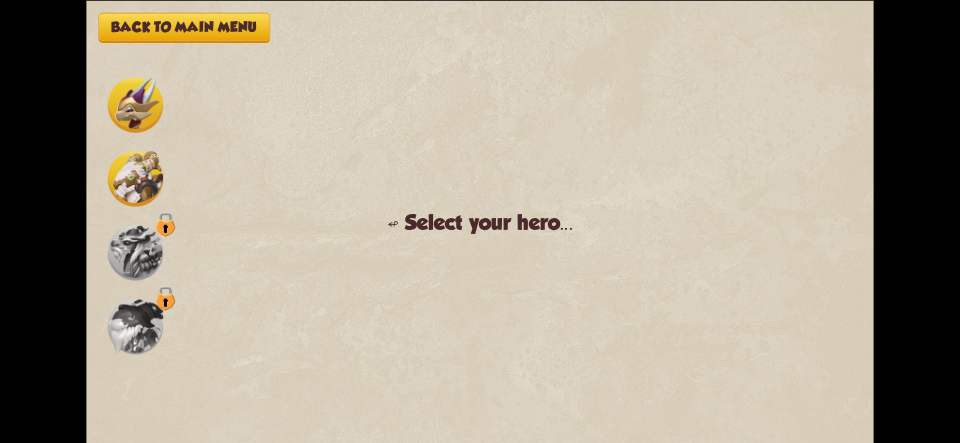 click at bounding box center [135, 178] 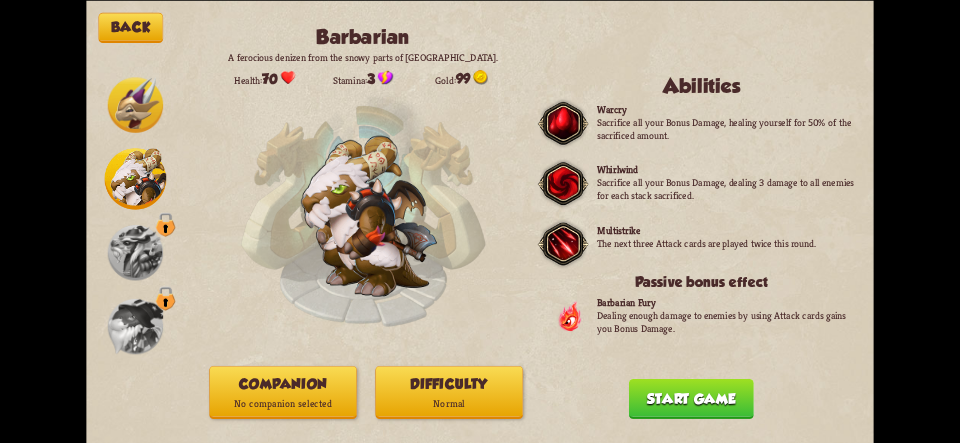 click on "No companion selected" at bounding box center [283, 403] 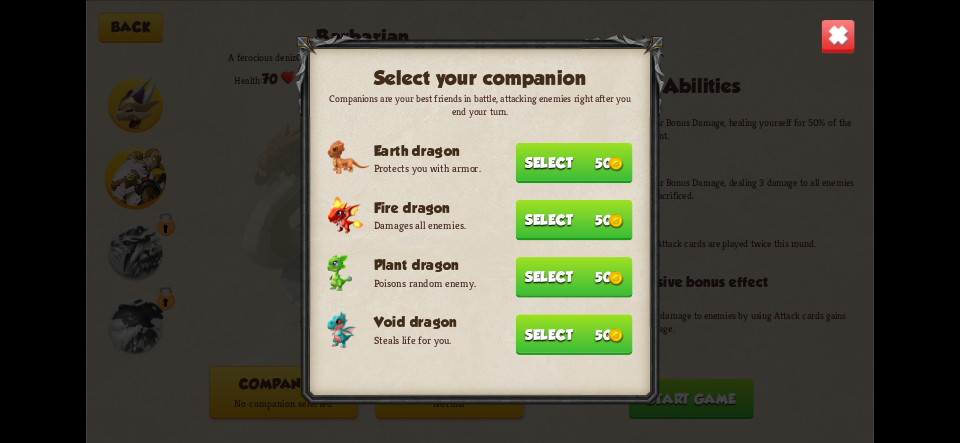 click at bounding box center (838, 35) 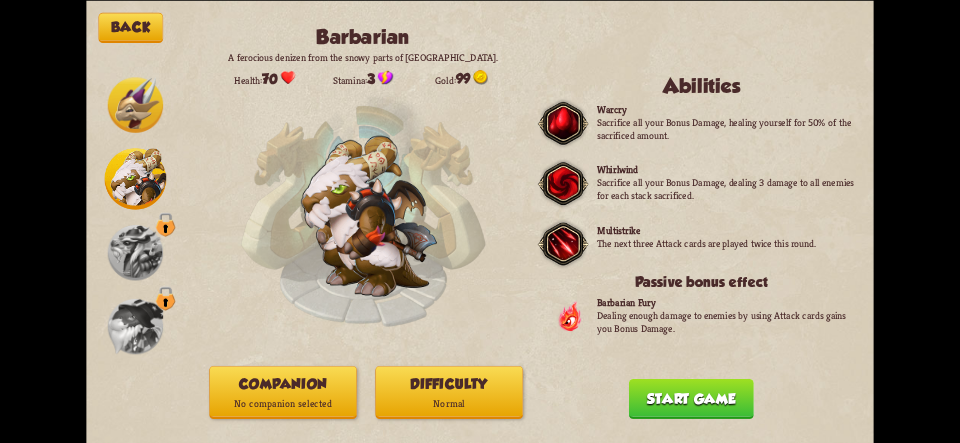 click on "Difficulty
Normal" at bounding box center [449, 391] 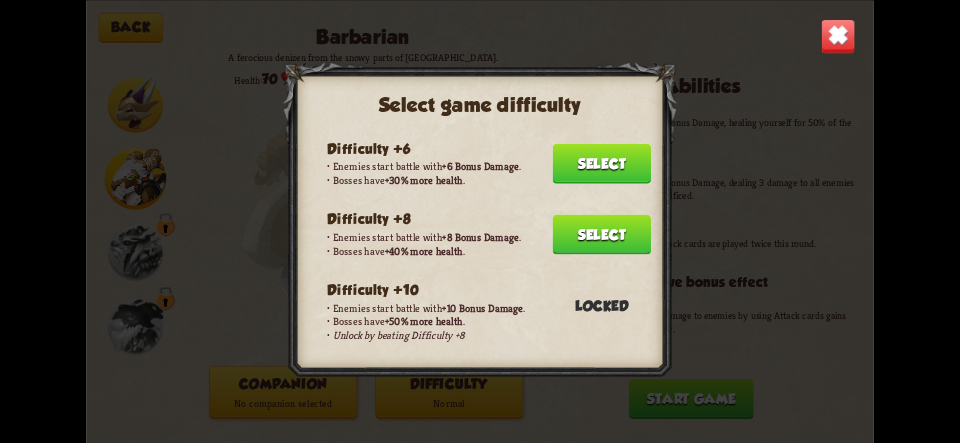 scroll, scrollTop: 306, scrollLeft: 0, axis: vertical 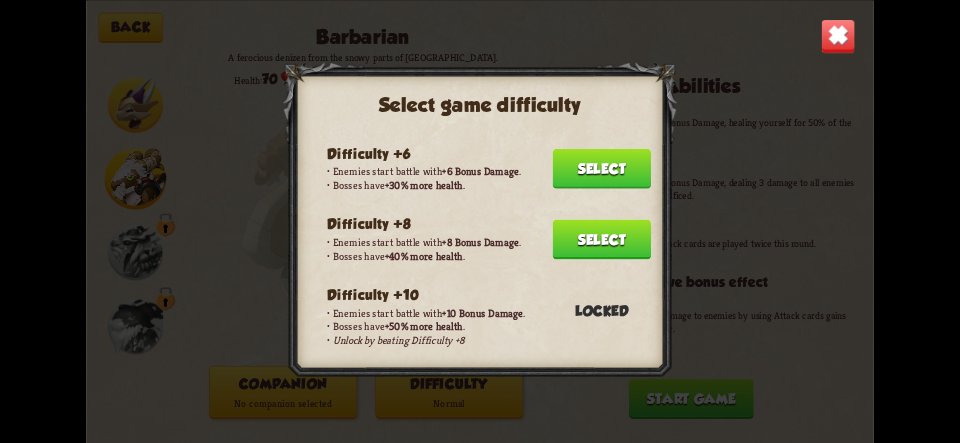 click on "Select" at bounding box center [602, 239] 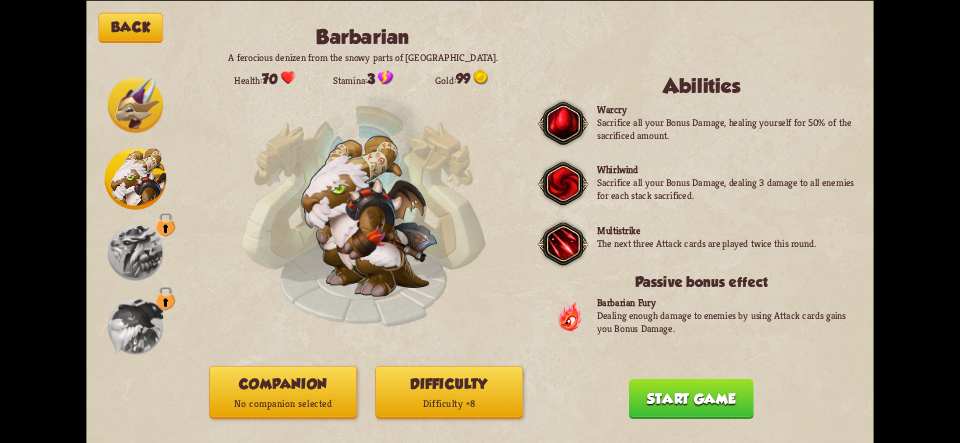 click on "Companion
No companion selected" at bounding box center [283, 391] 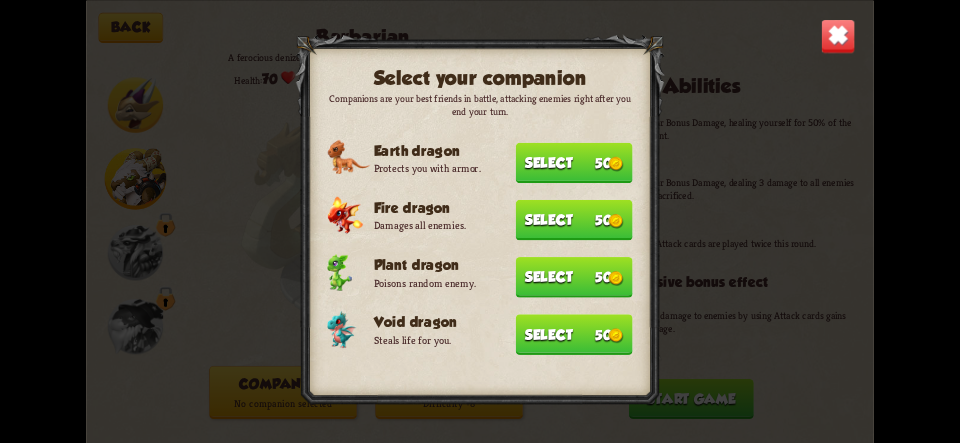 click at bounding box center [479, 221] 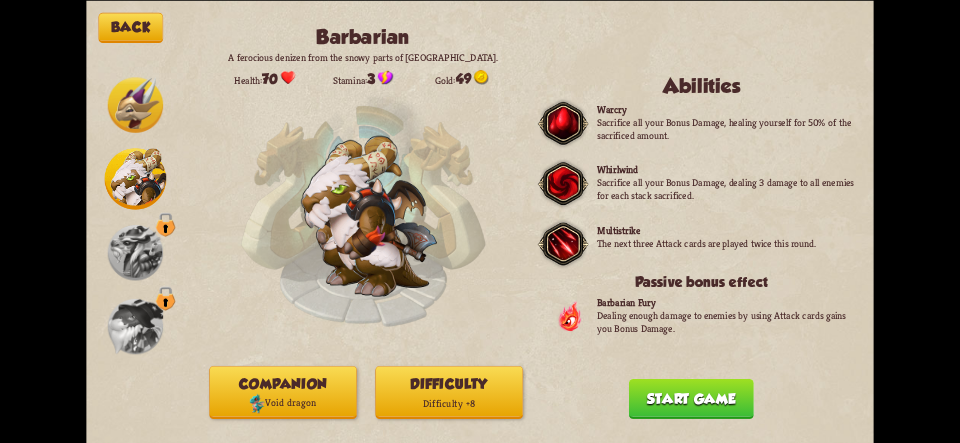 click on "Start game" at bounding box center (691, 398) 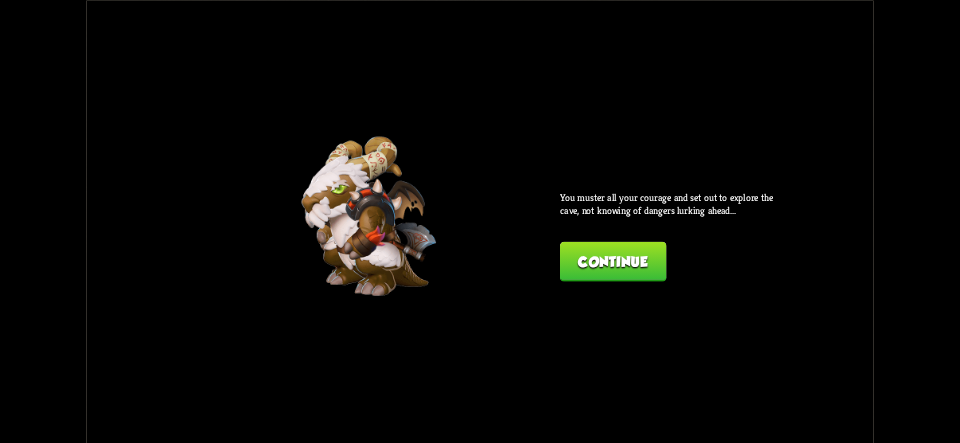 click on "Continue" at bounding box center [613, 261] 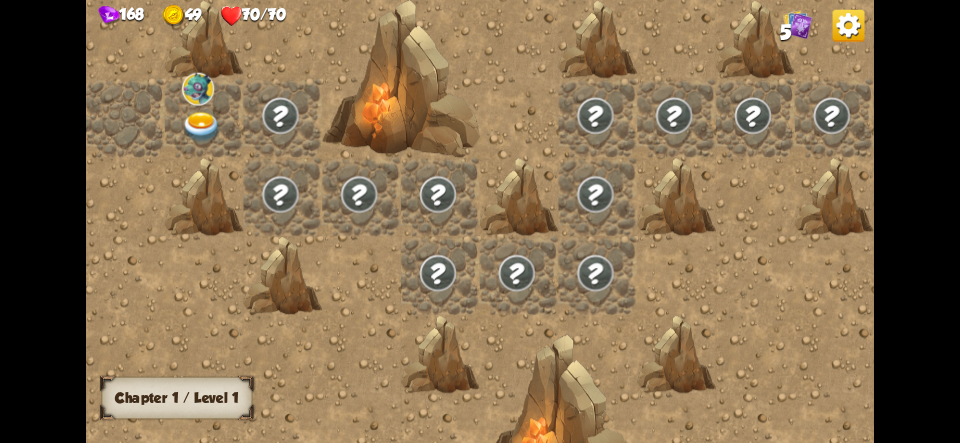 click at bounding box center [204, 118] 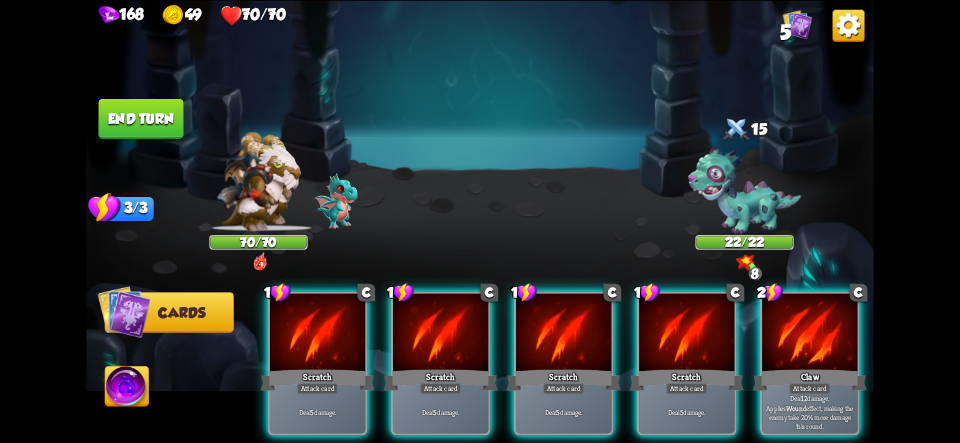 click at bounding box center (809, 333) 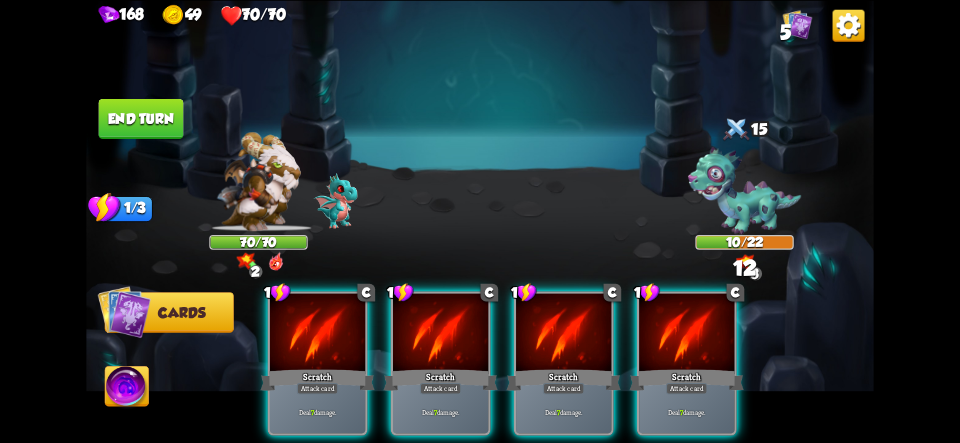 click at bounding box center [686, 333] 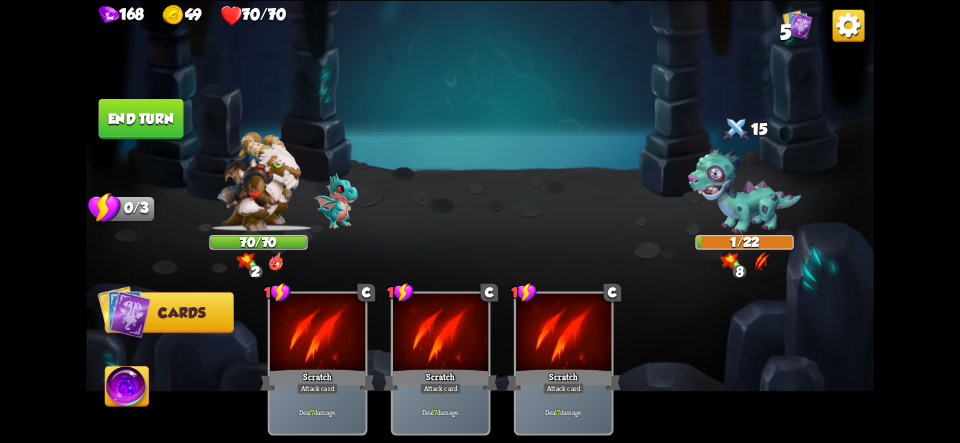 click at bounding box center (127, 388) 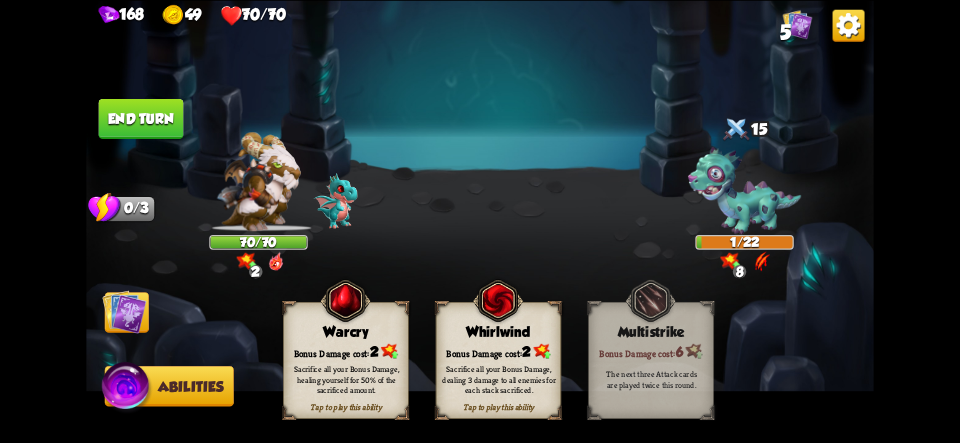 click on "Whirlwind" at bounding box center (498, 332) 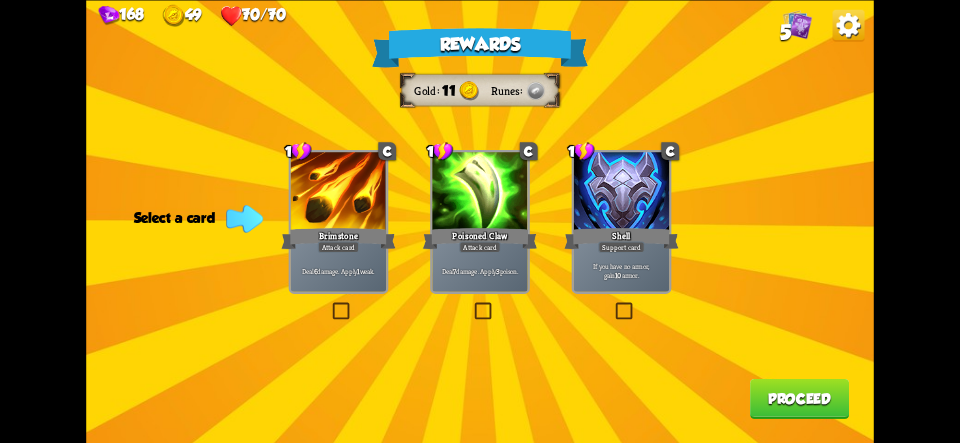 click at bounding box center [621, 192] 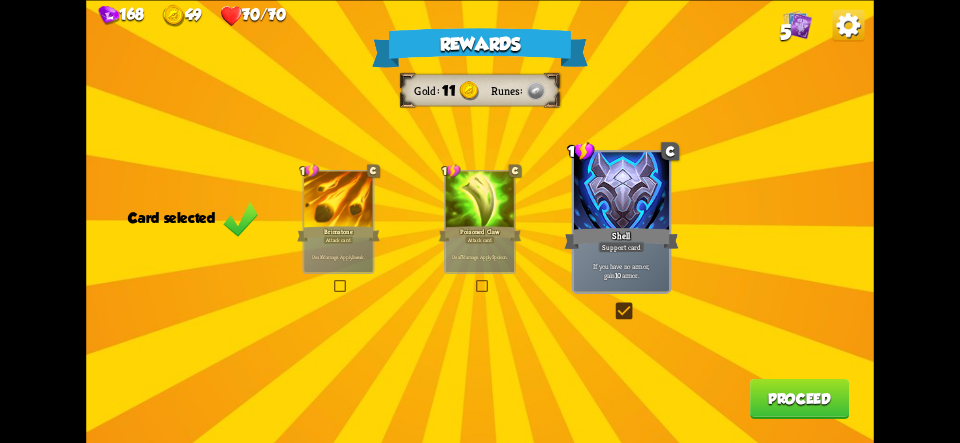 click on "Proceed" at bounding box center (799, 398) 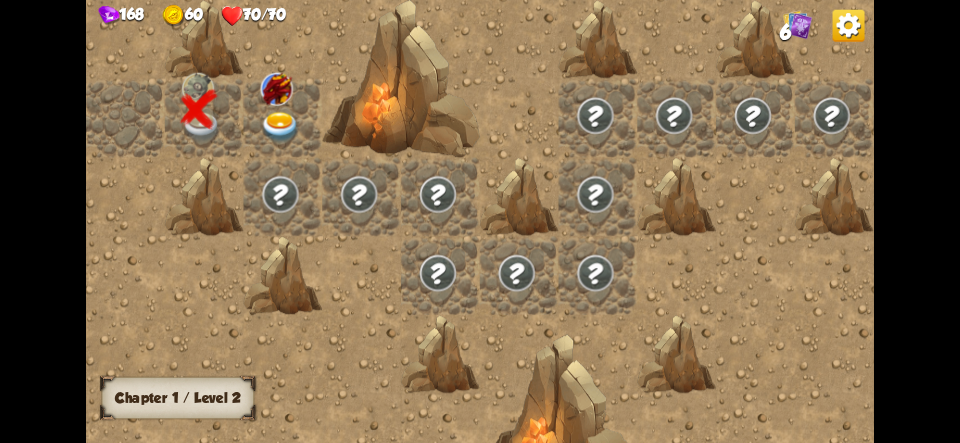 click at bounding box center (280, 127) 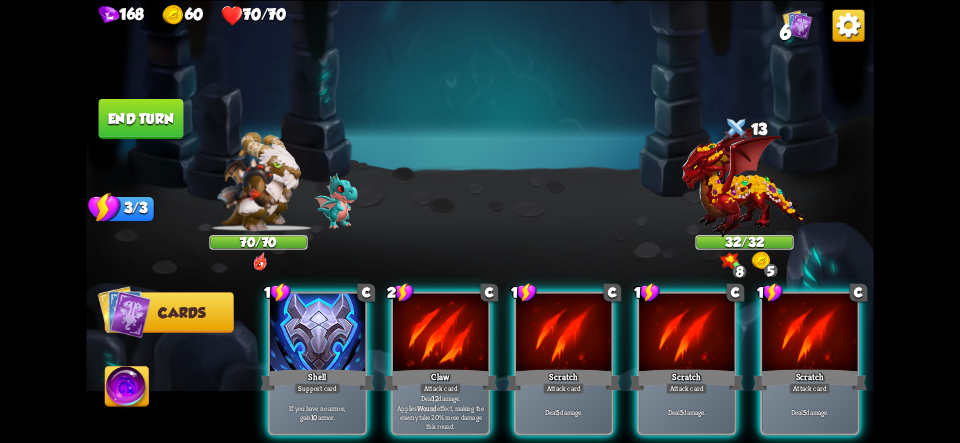 click on "Claw" at bounding box center (440, 379) 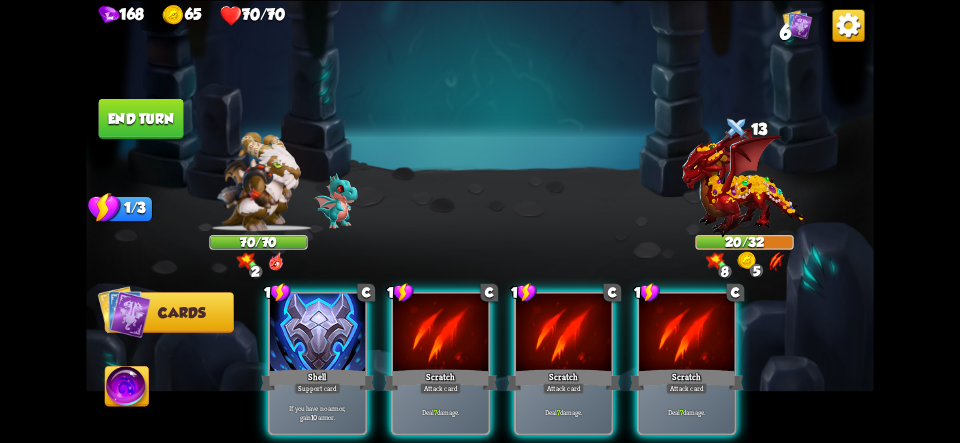 click at bounding box center (440, 333) 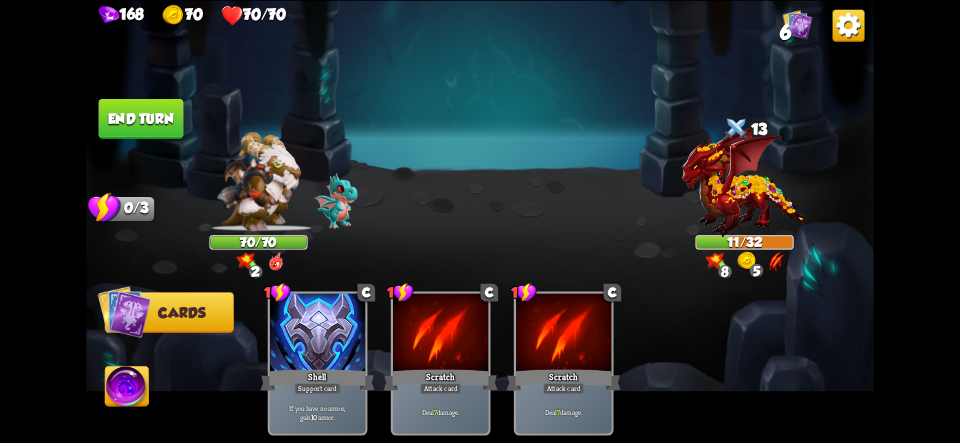 click at bounding box center (127, 388) 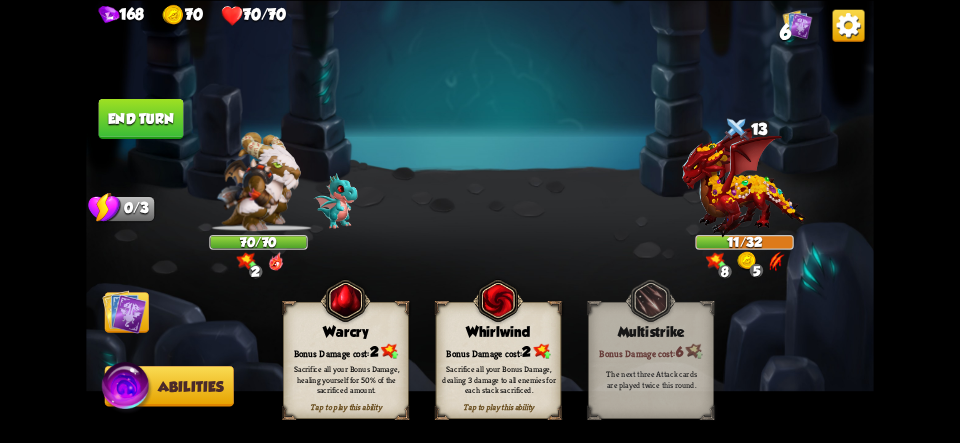click on "Bonus Damage cost:  2" at bounding box center [498, 351] 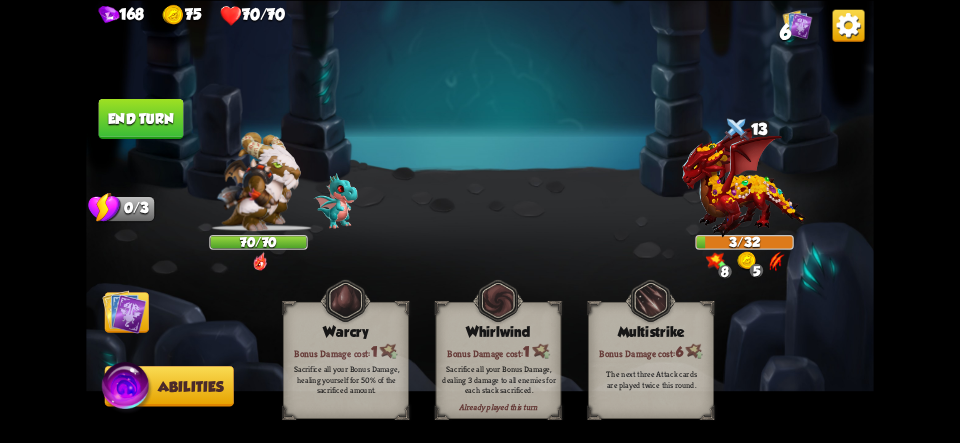 click on "End turn" at bounding box center (141, 118) 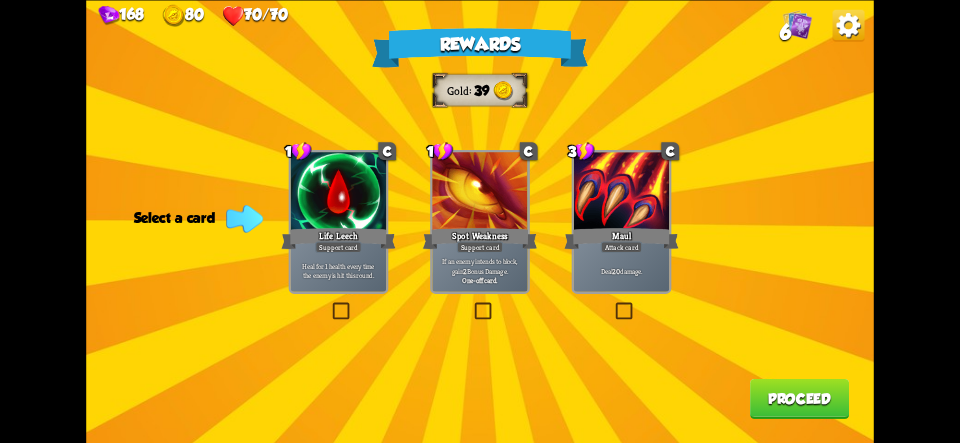 click on "3
C   Maul     Attack card   Deal  20  damage." at bounding box center (622, 222) 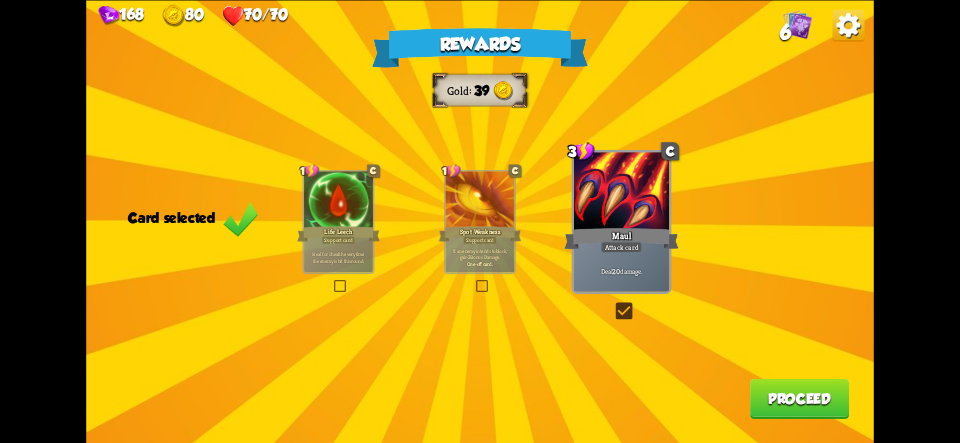 click on "1
C   Spot Weakness     Support card   If an enemy intends to block, gain  2  Bonus Damage.   One-off card." at bounding box center (480, 222) 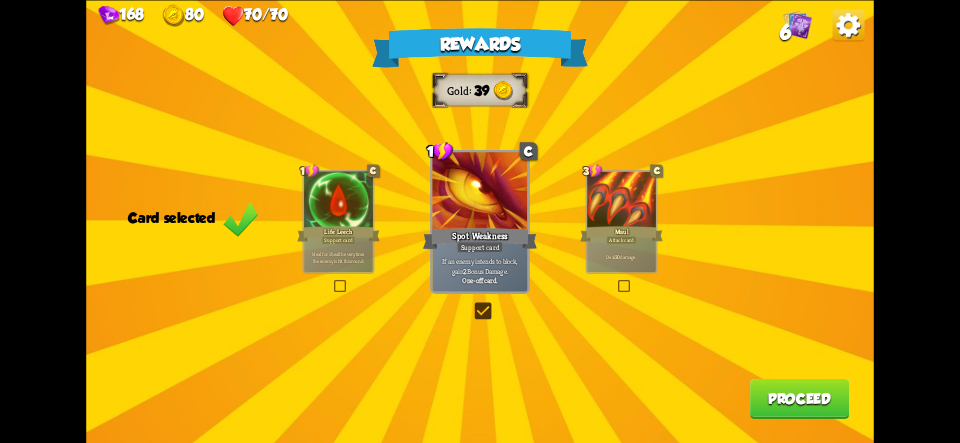 click on "Proceed" at bounding box center [799, 398] 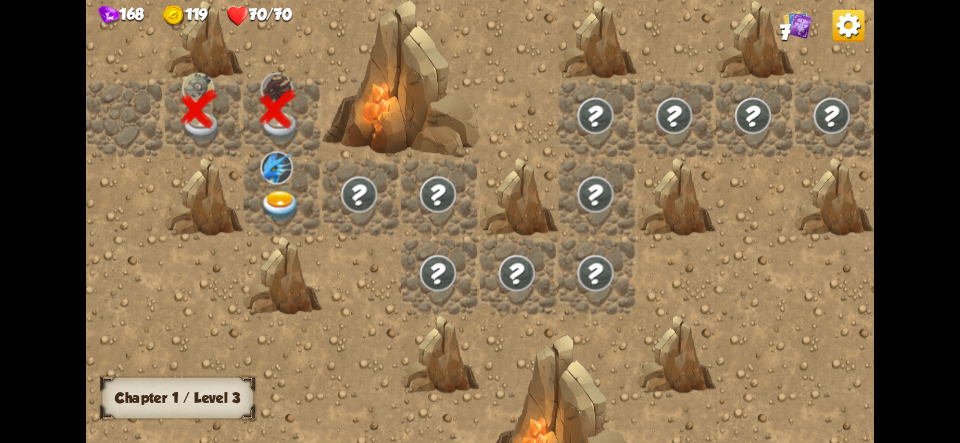 click at bounding box center (280, 206) 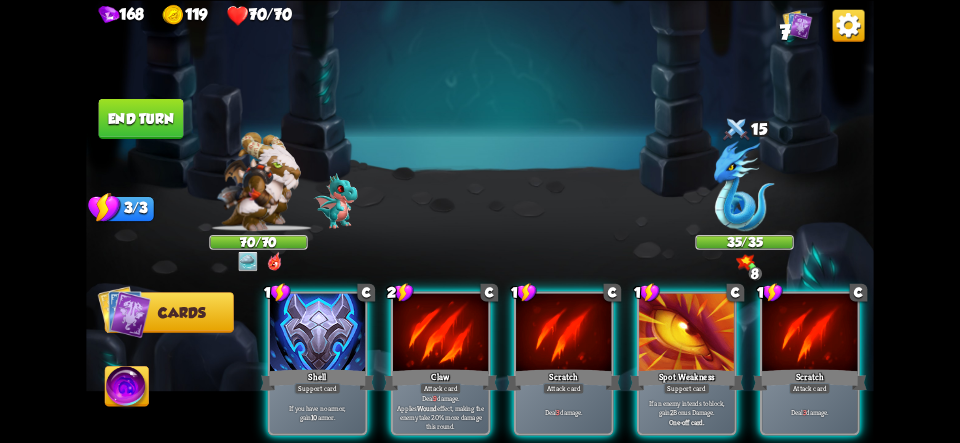 click at bounding box center (317, 333) 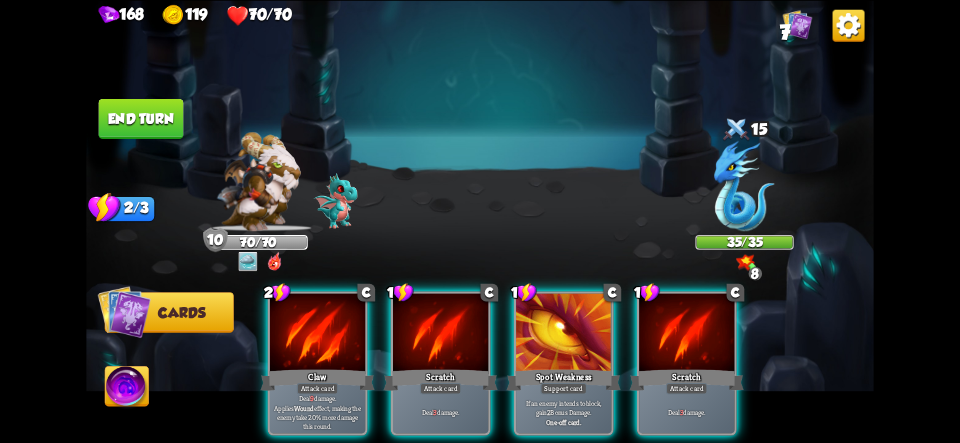 click at bounding box center [317, 333] 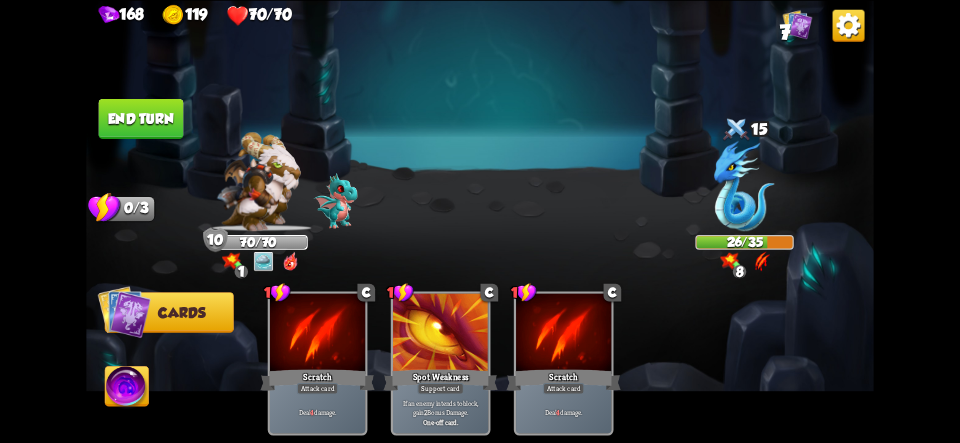 click on "End turn" at bounding box center (140, 118) 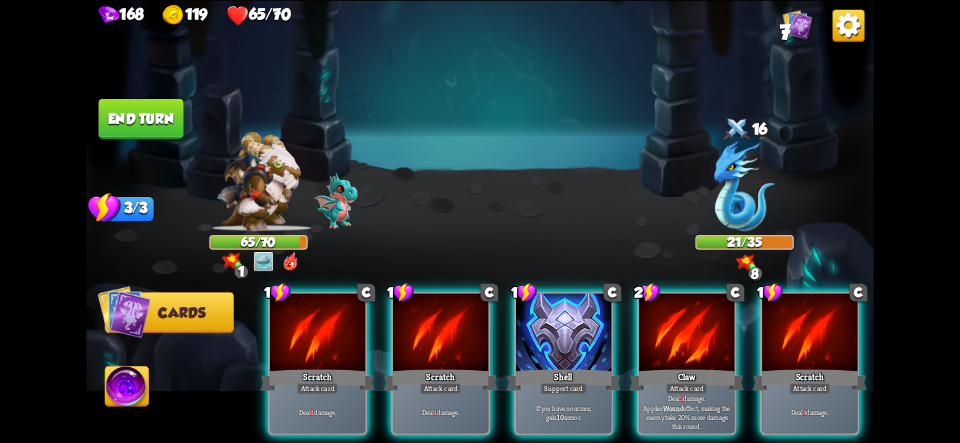 click at bounding box center [686, 333] 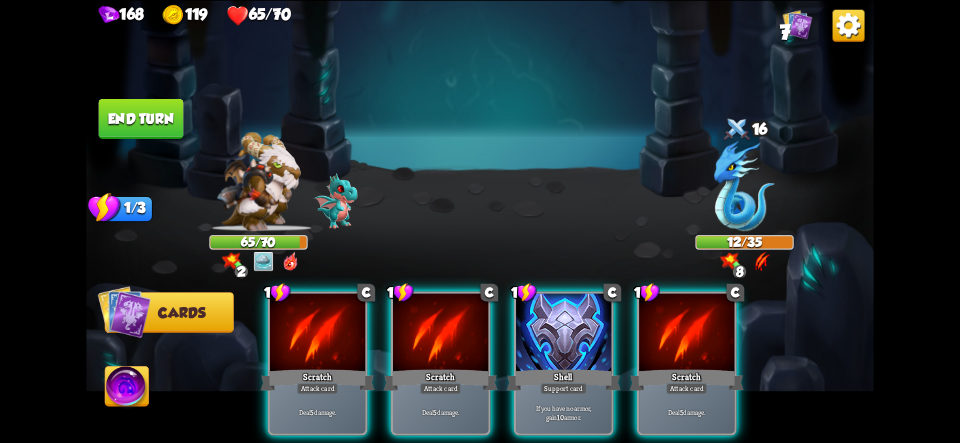 click at bounding box center (317, 333) 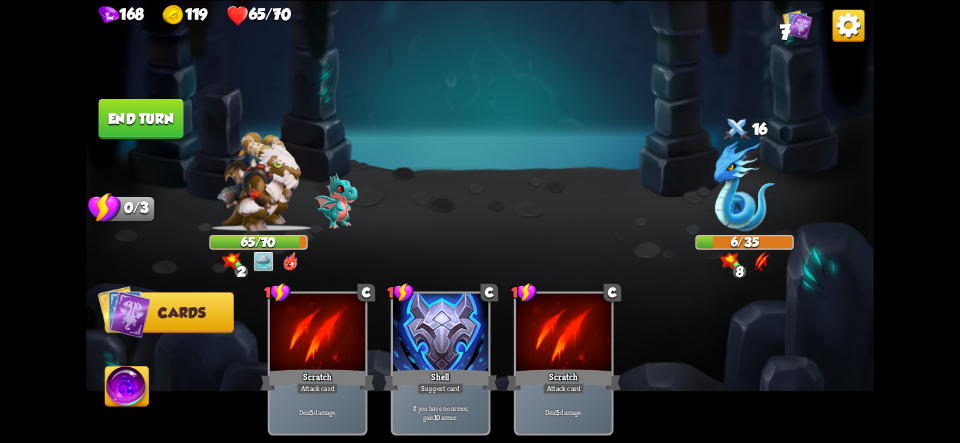click at bounding box center [480, 221] 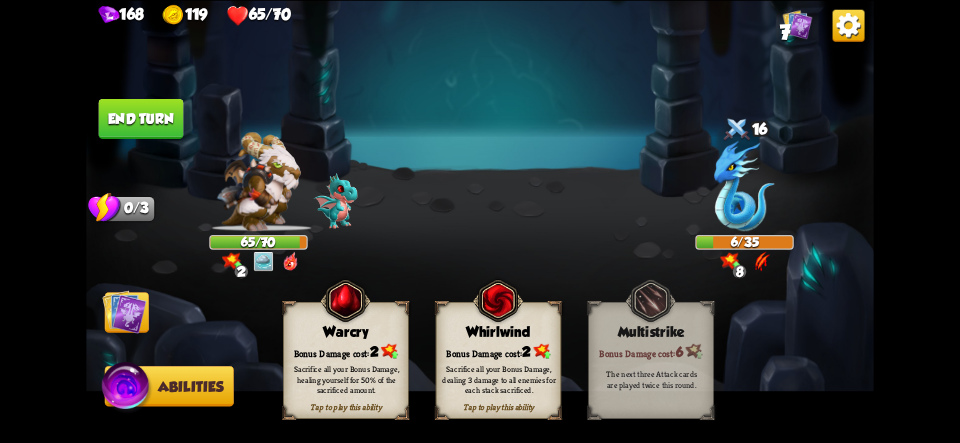 click on "Whirlwind" at bounding box center (498, 332) 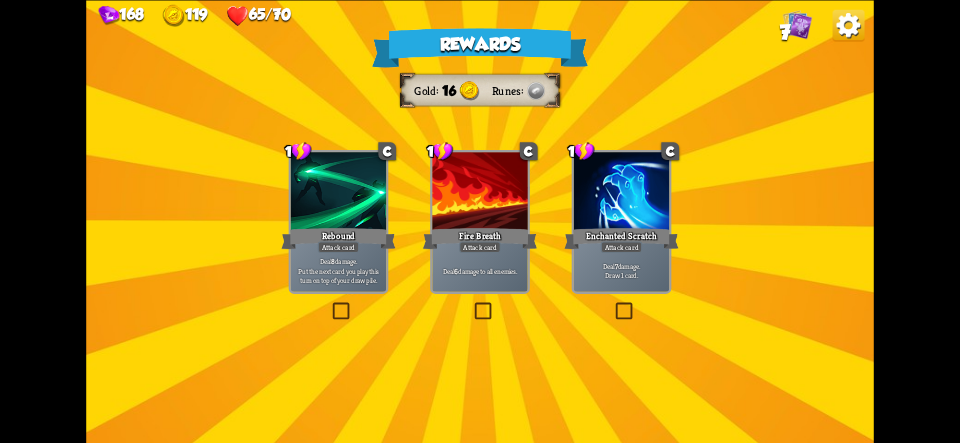 click at bounding box center (338, 192) 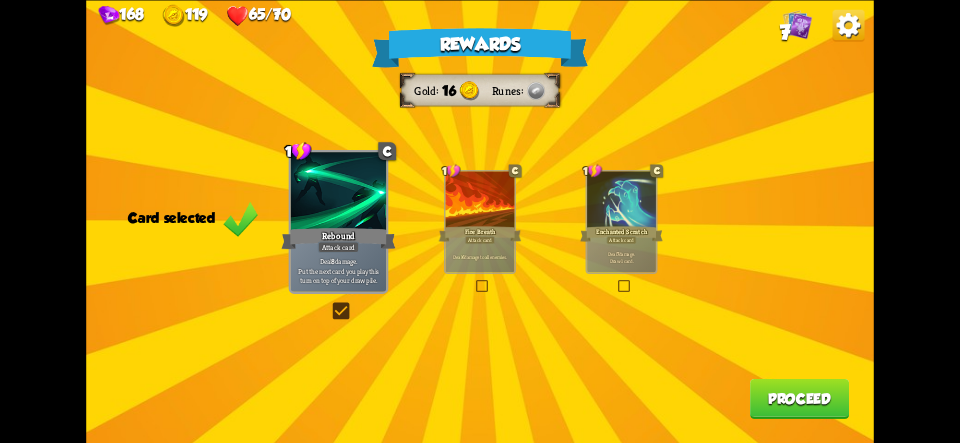 click on "Proceed" at bounding box center [799, 398] 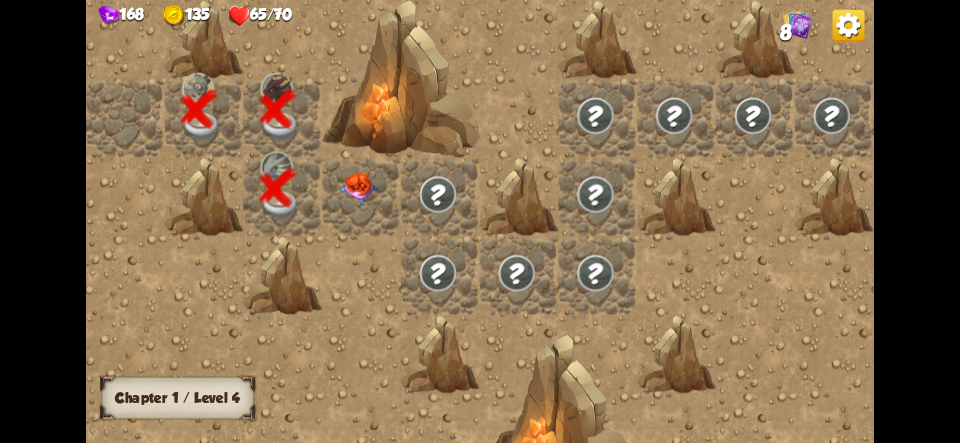 click at bounding box center [359, 188] 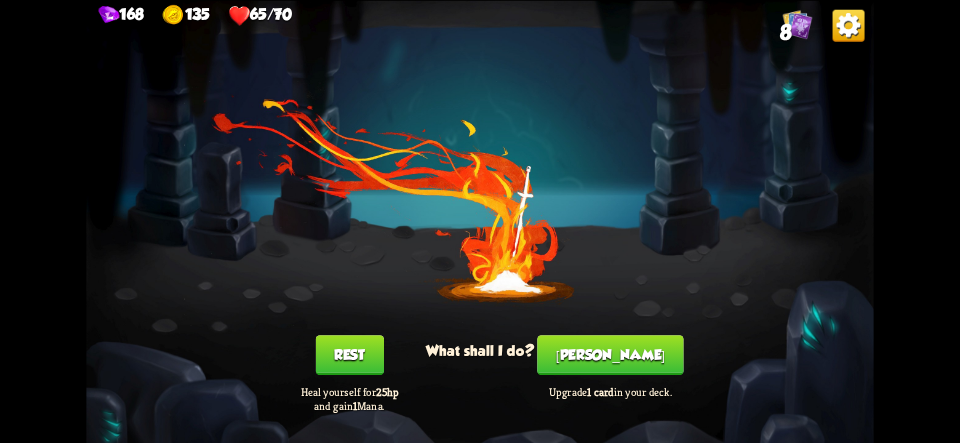 click on "[PERSON_NAME]" at bounding box center [610, 355] 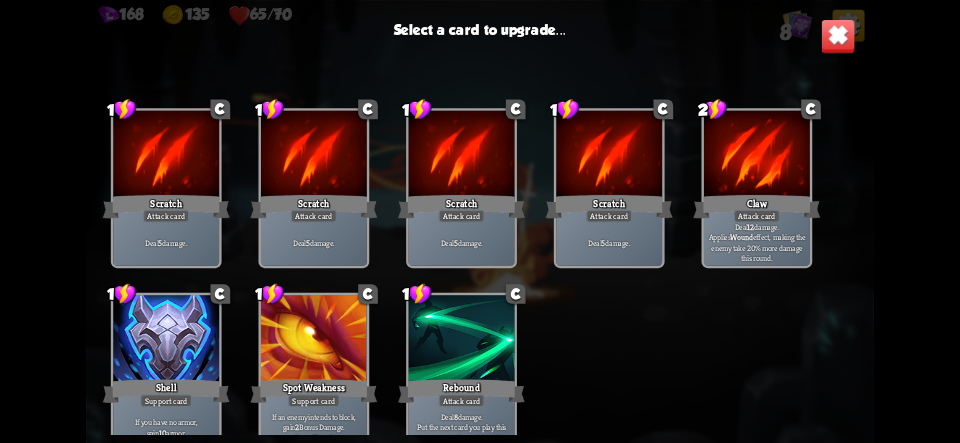 click on "Deal  12  damage. Applies  Wound  effect, making the enemy take 20% more damage this round." at bounding box center (757, 242) 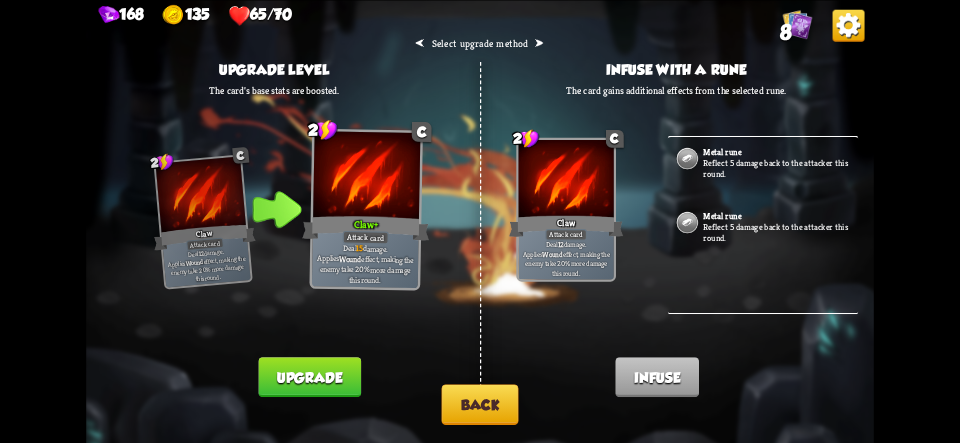 click on "Back" at bounding box center (480, 404) 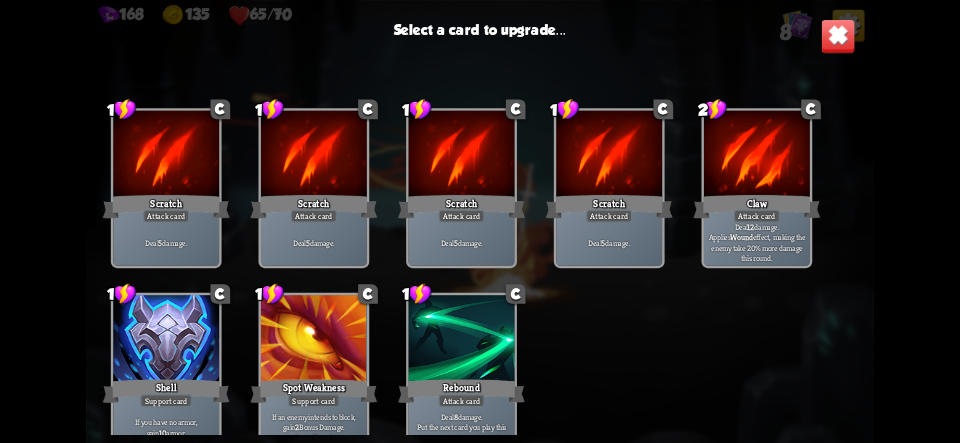 click on "Shell" at bounding box center (166, 391) 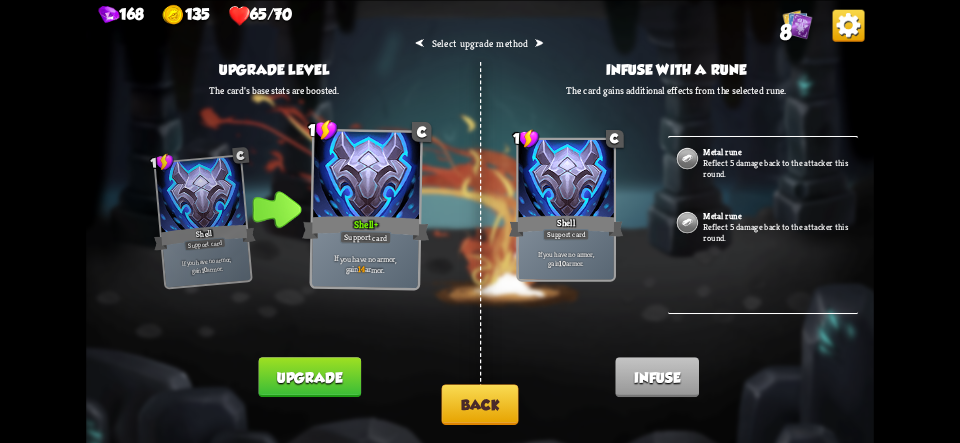 click on "Metal rune" at bounding box center (722, 215) 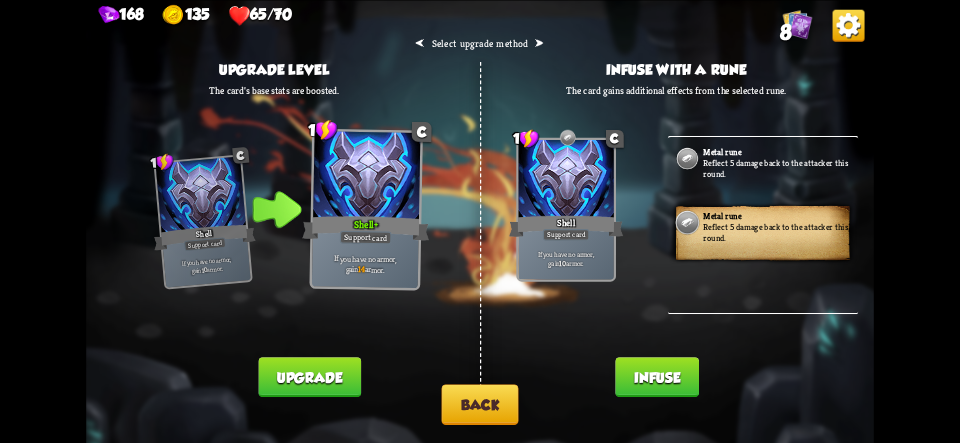 click on "Infuse" at bounding box center (657, 377) 